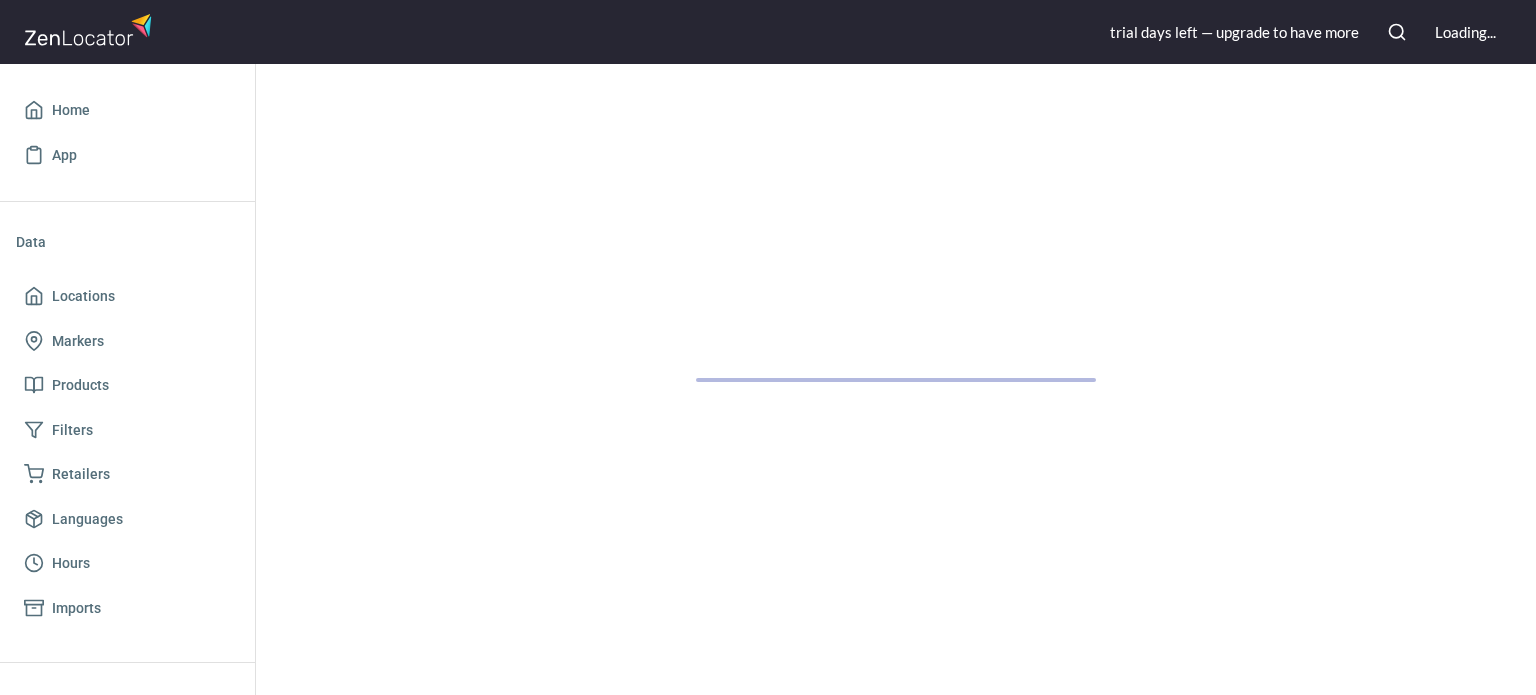 scroll, scrollTop: 0, scrollLeft: 0, axis: both 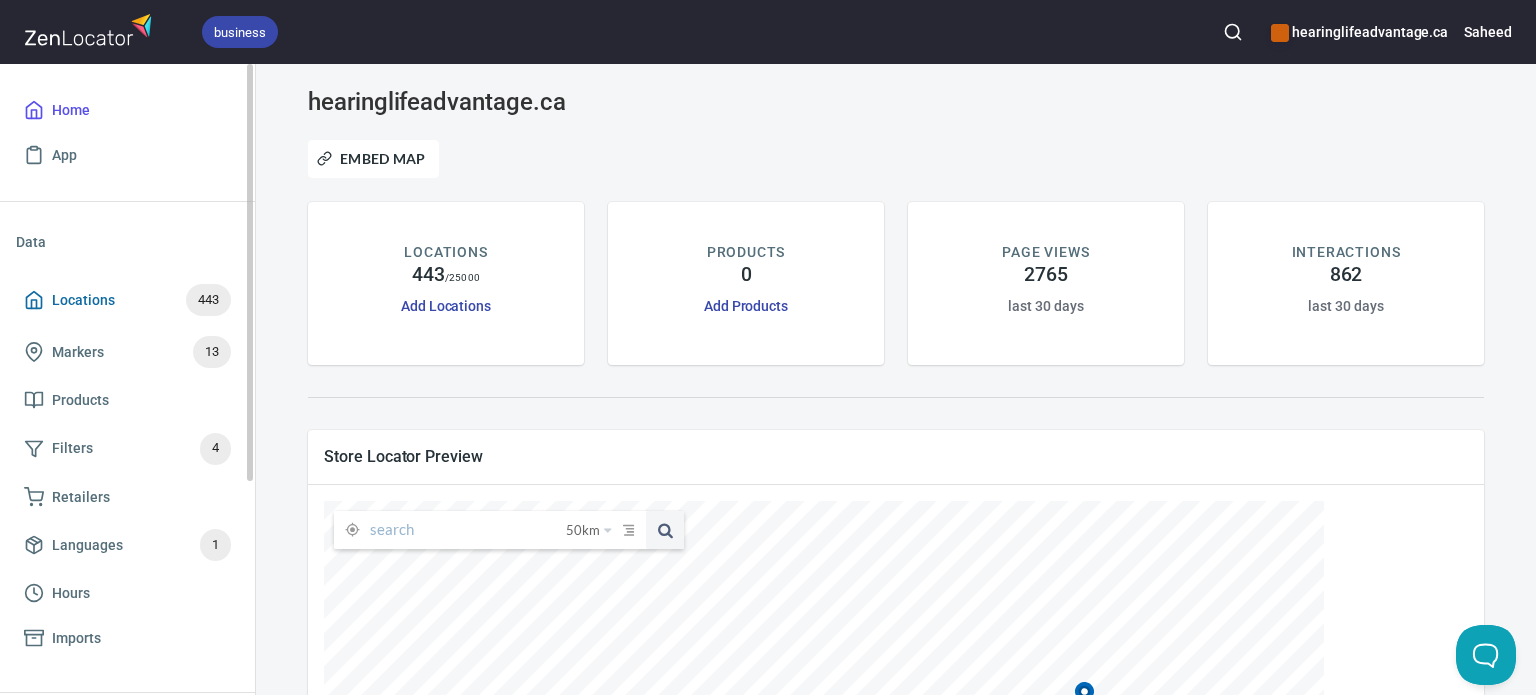 click on "Locations" at bounding box center (83, 300) 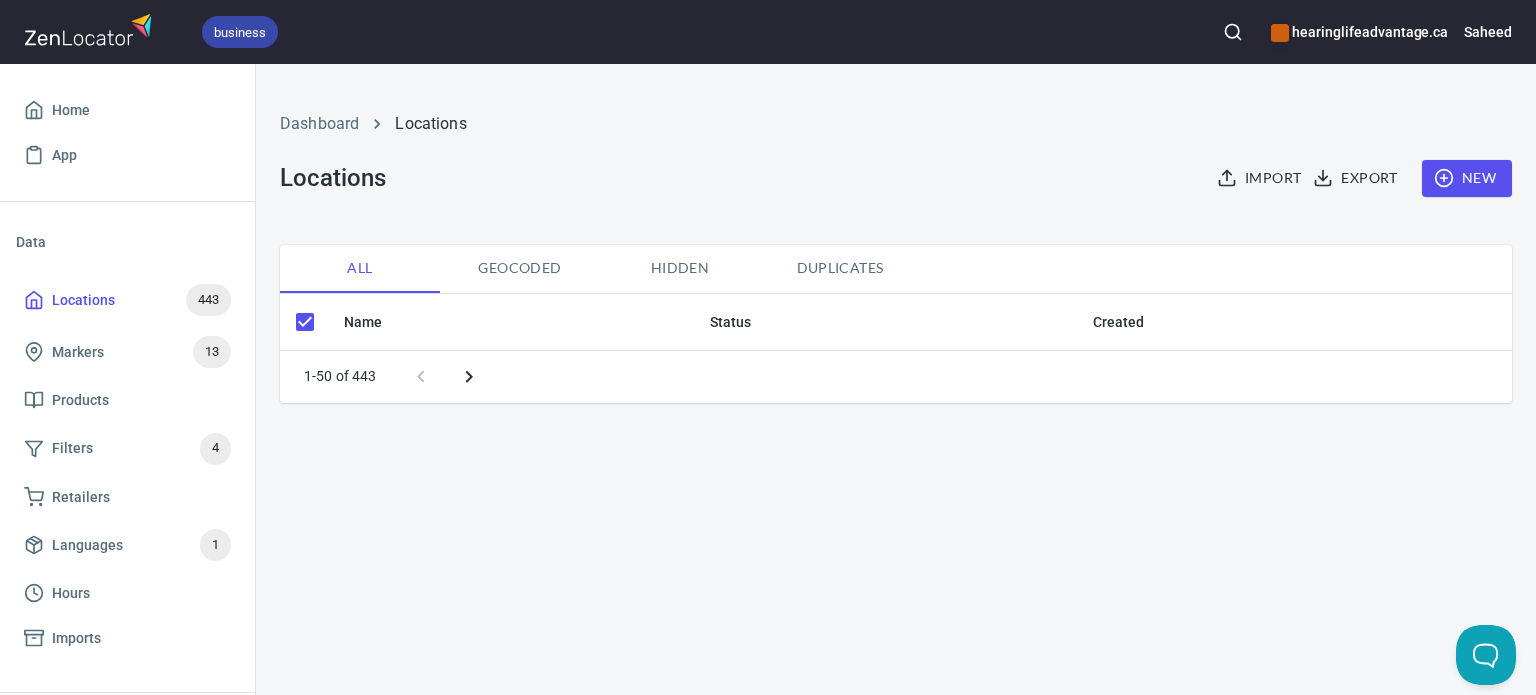 checkbox on "false" 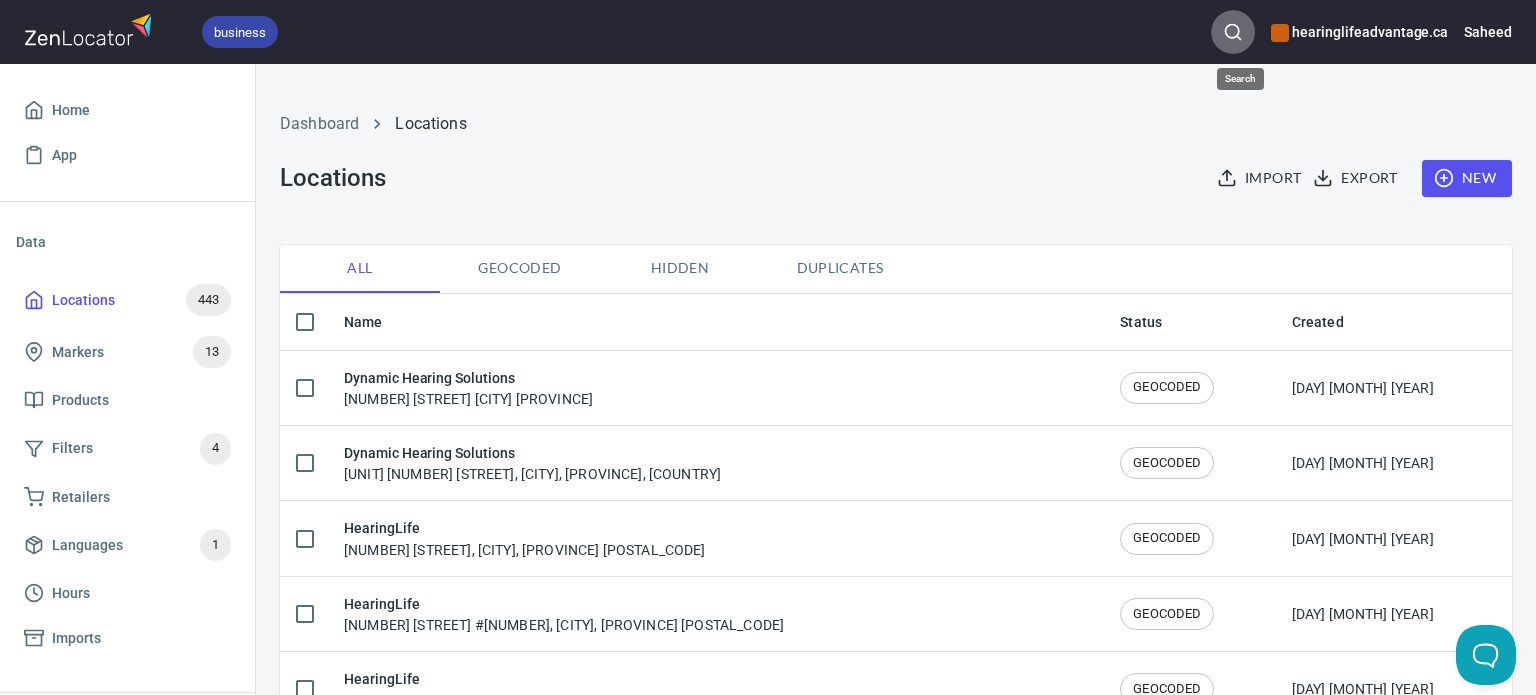 click at bounding box center (1233, 32) 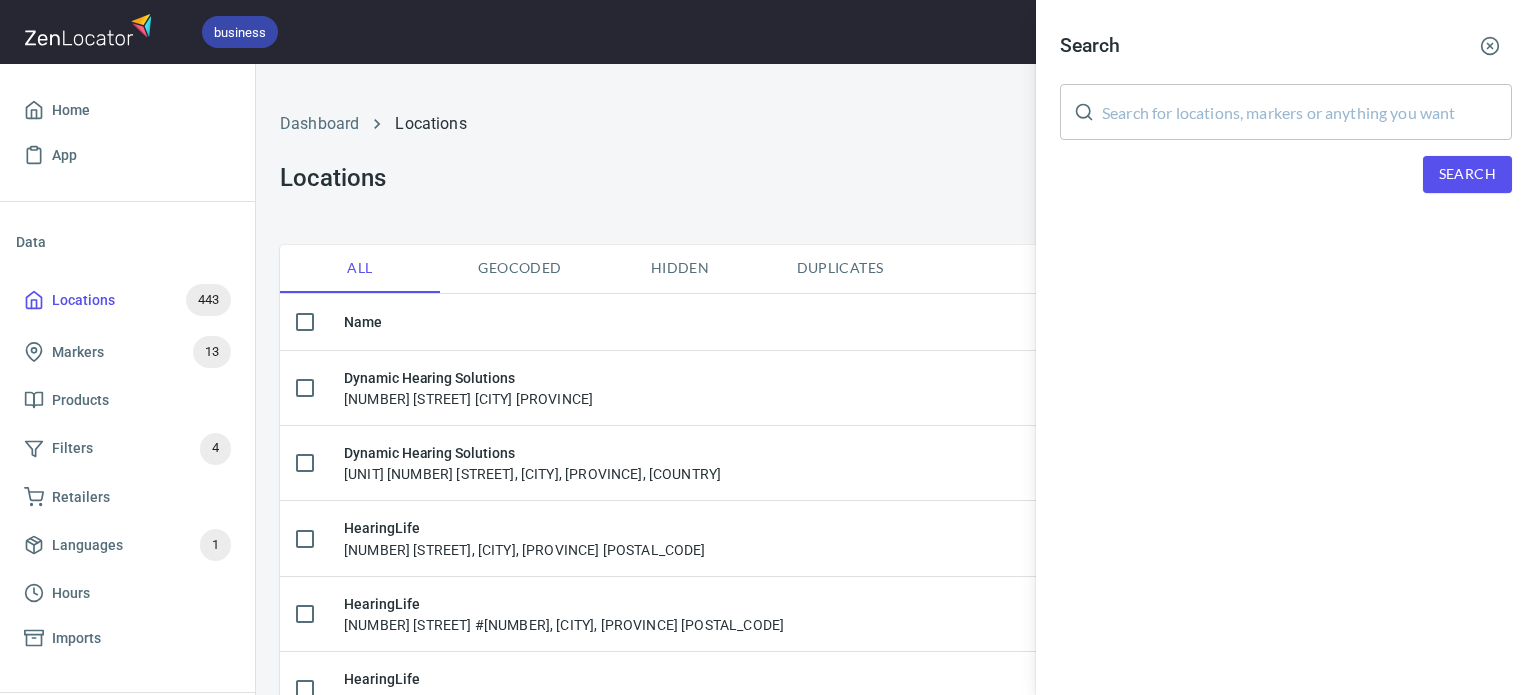 click at bounding box center (1307, 112) 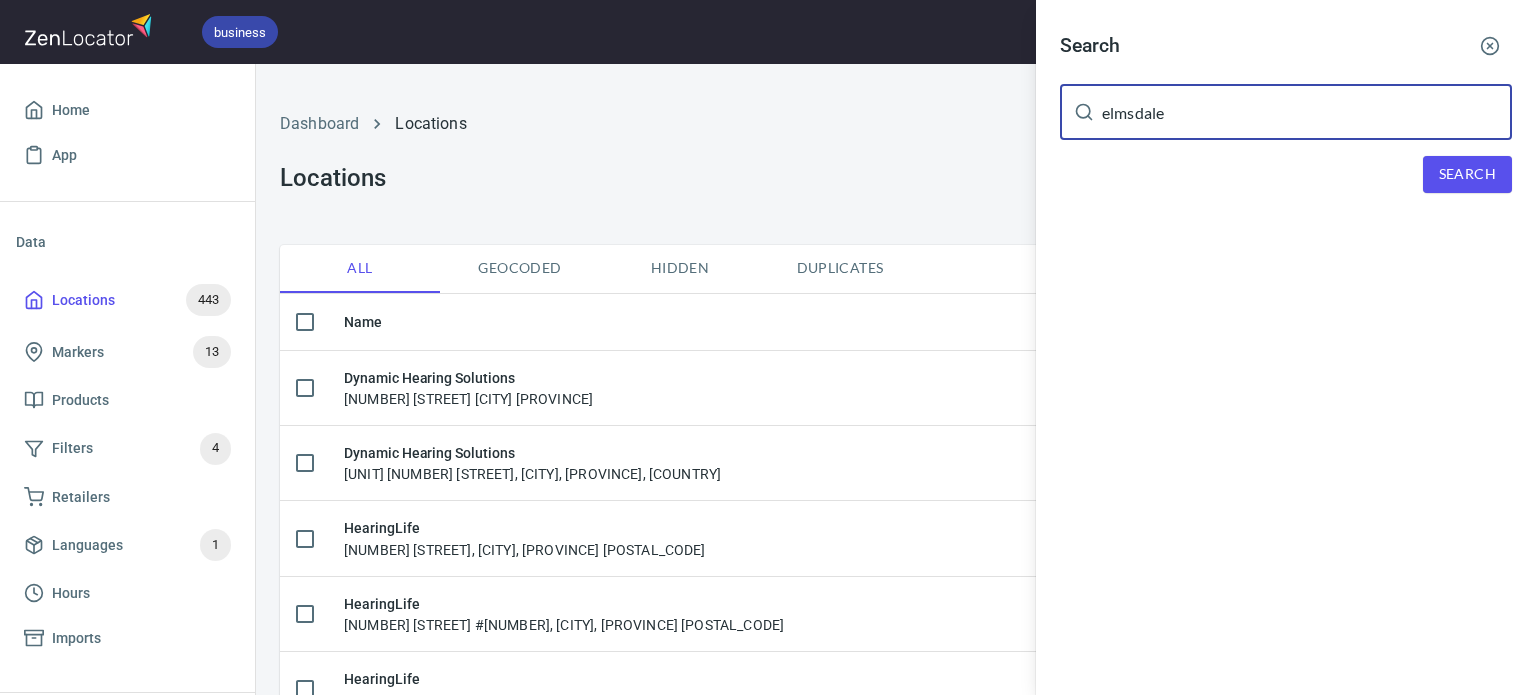 type on "elmsdale" 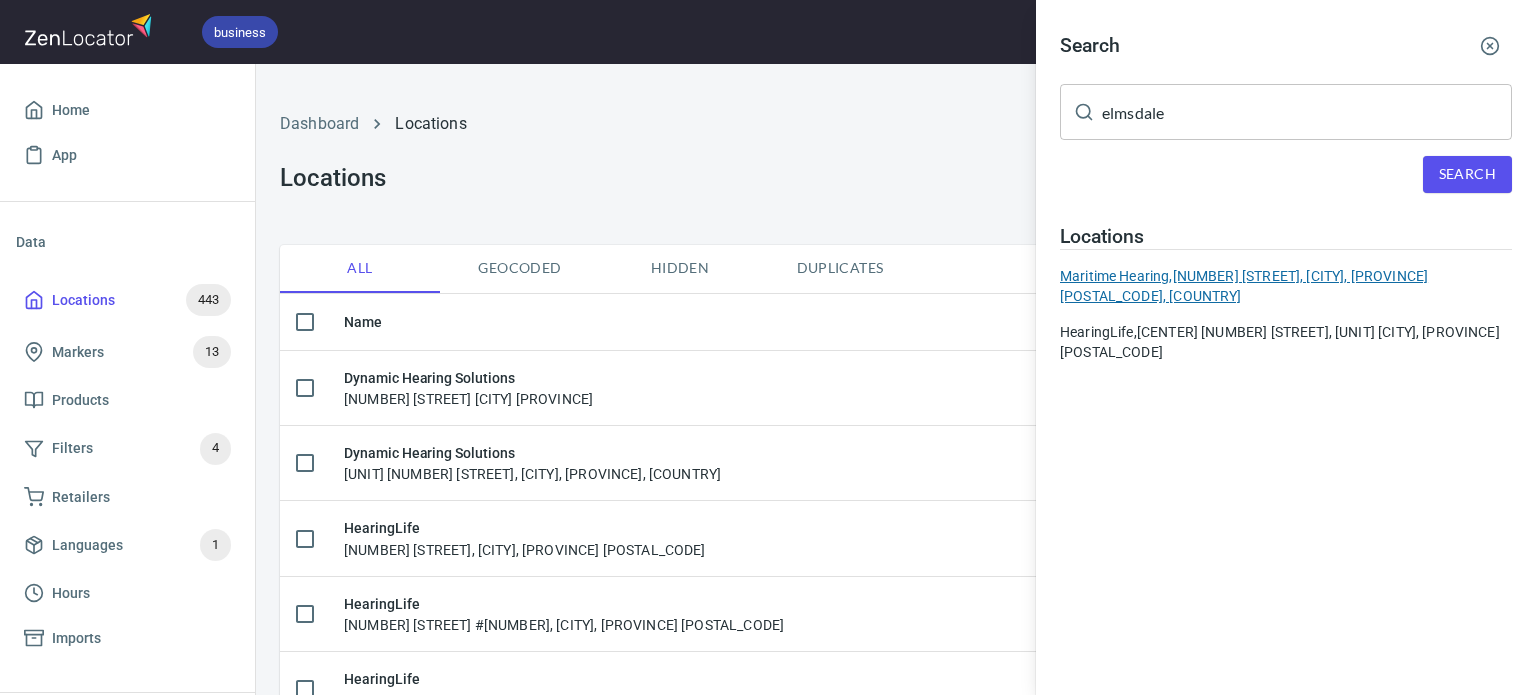 click on "[COMPANY] [NUMBER] [STREET], [CITY], [PROVINCE] [POSTAL_CODE], [COUNTRY]" at bounding box center [1286, 286] 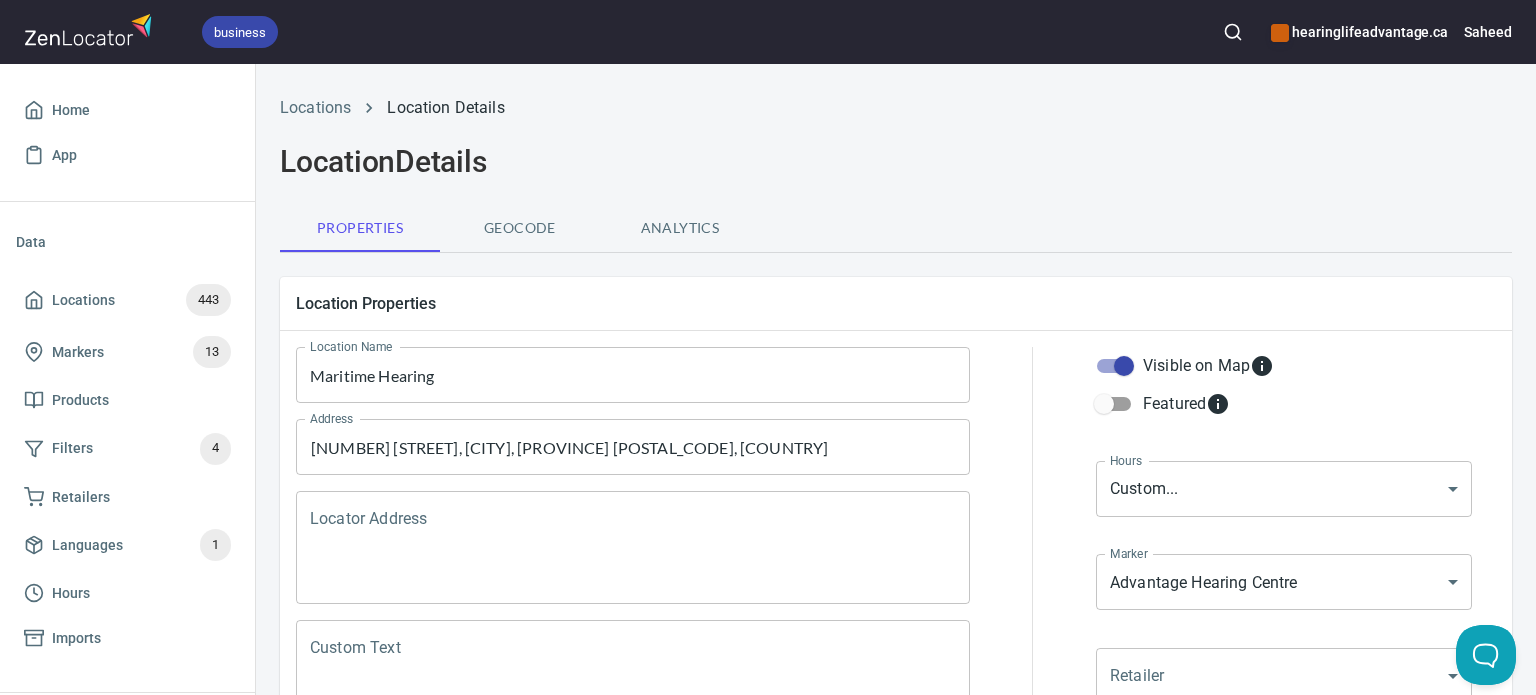 click on "Maritime Hearing" at bounding box center (633, 375) 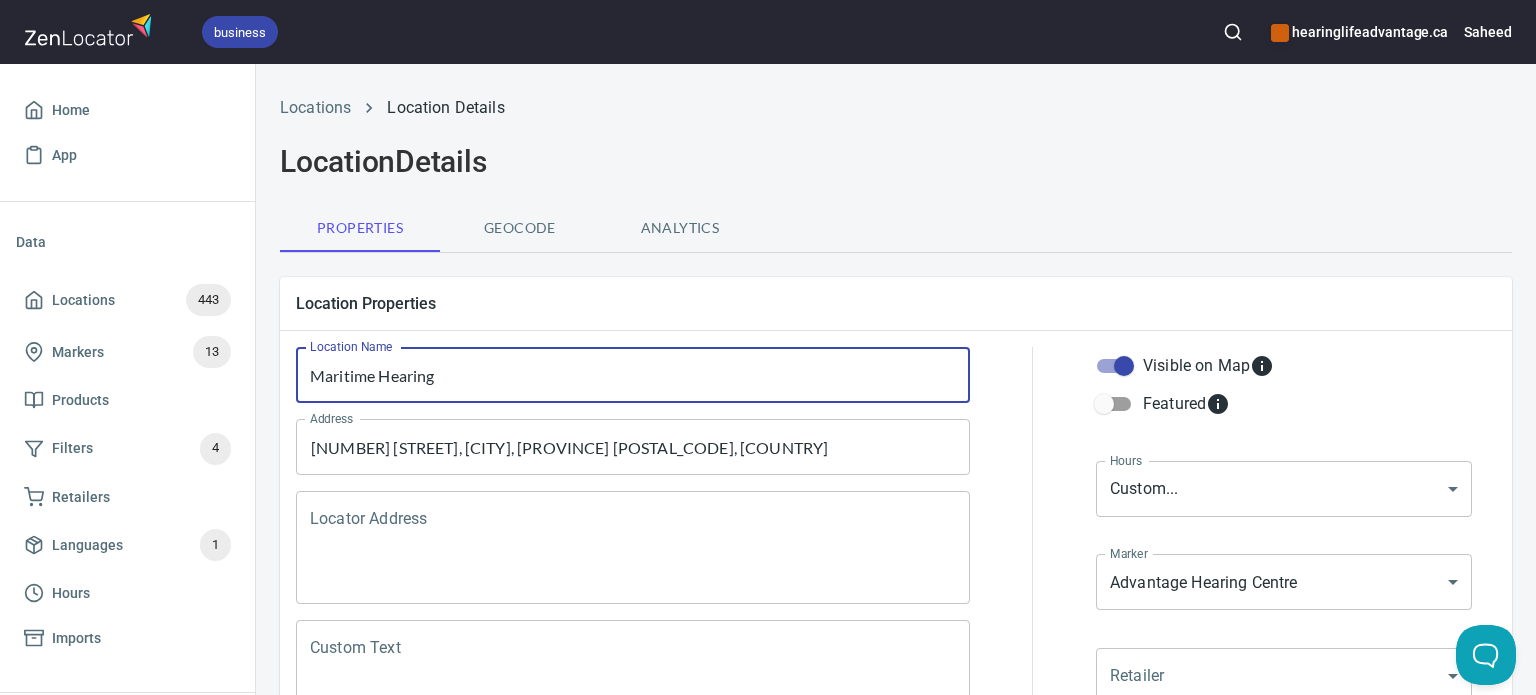 click on "Maritime Hearing" at bounding box center (633, 375) 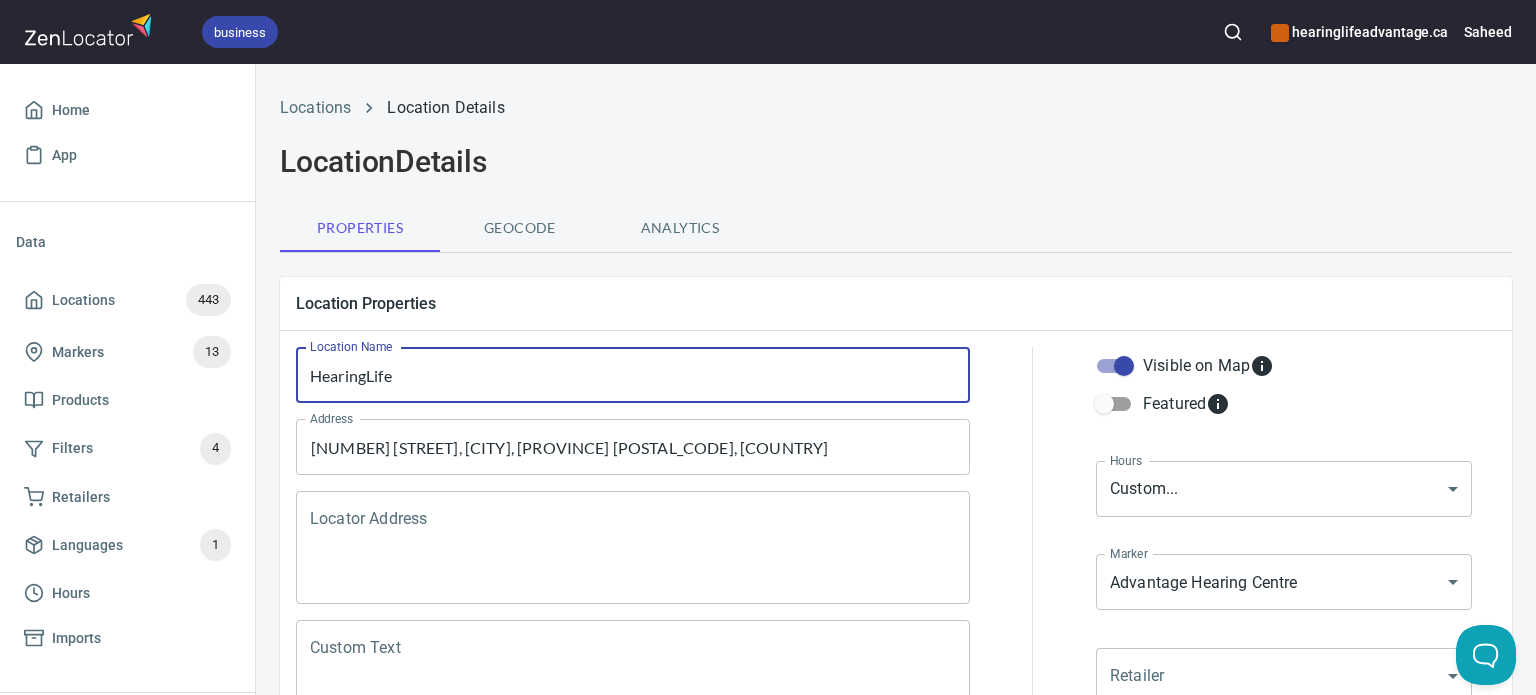 click on "Location Properties" at bounding box center [896, 303] 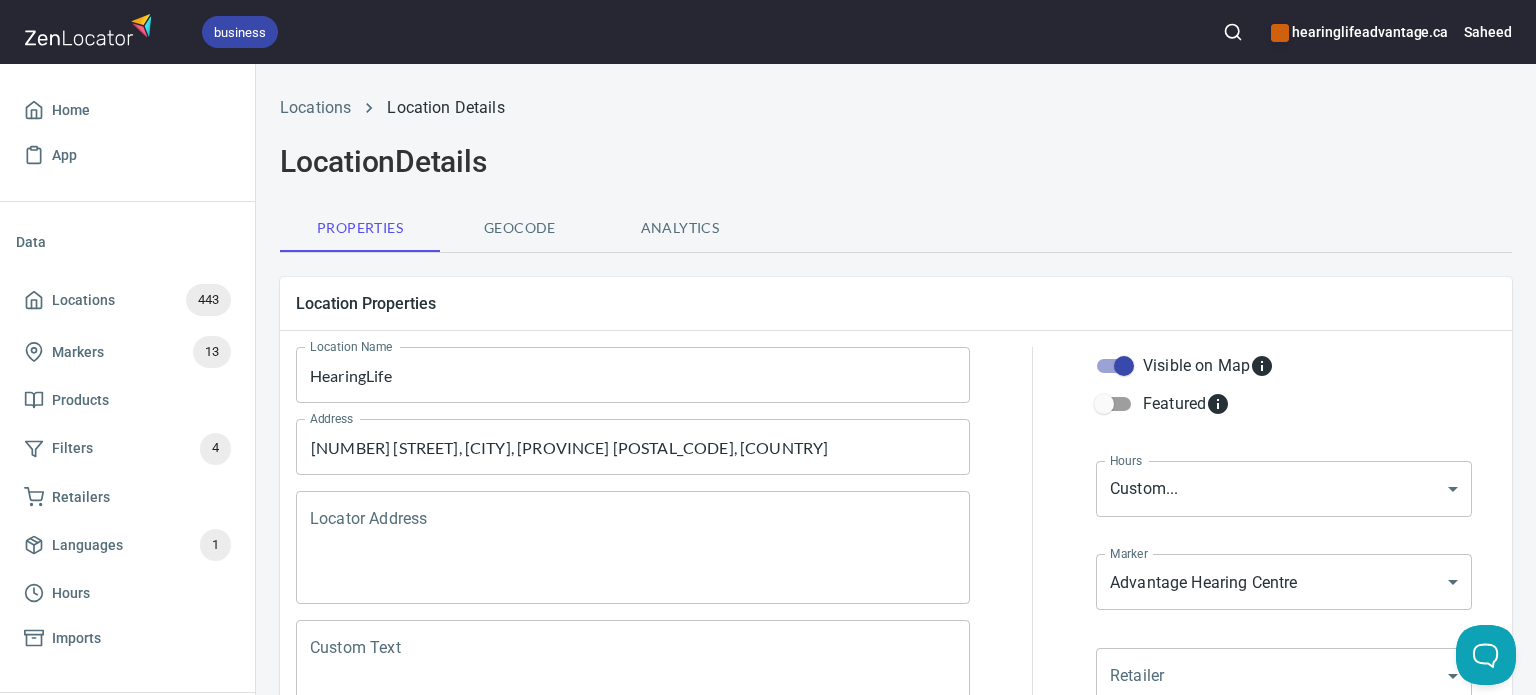 click on "HearingLife" at bounding box center (633, 375) 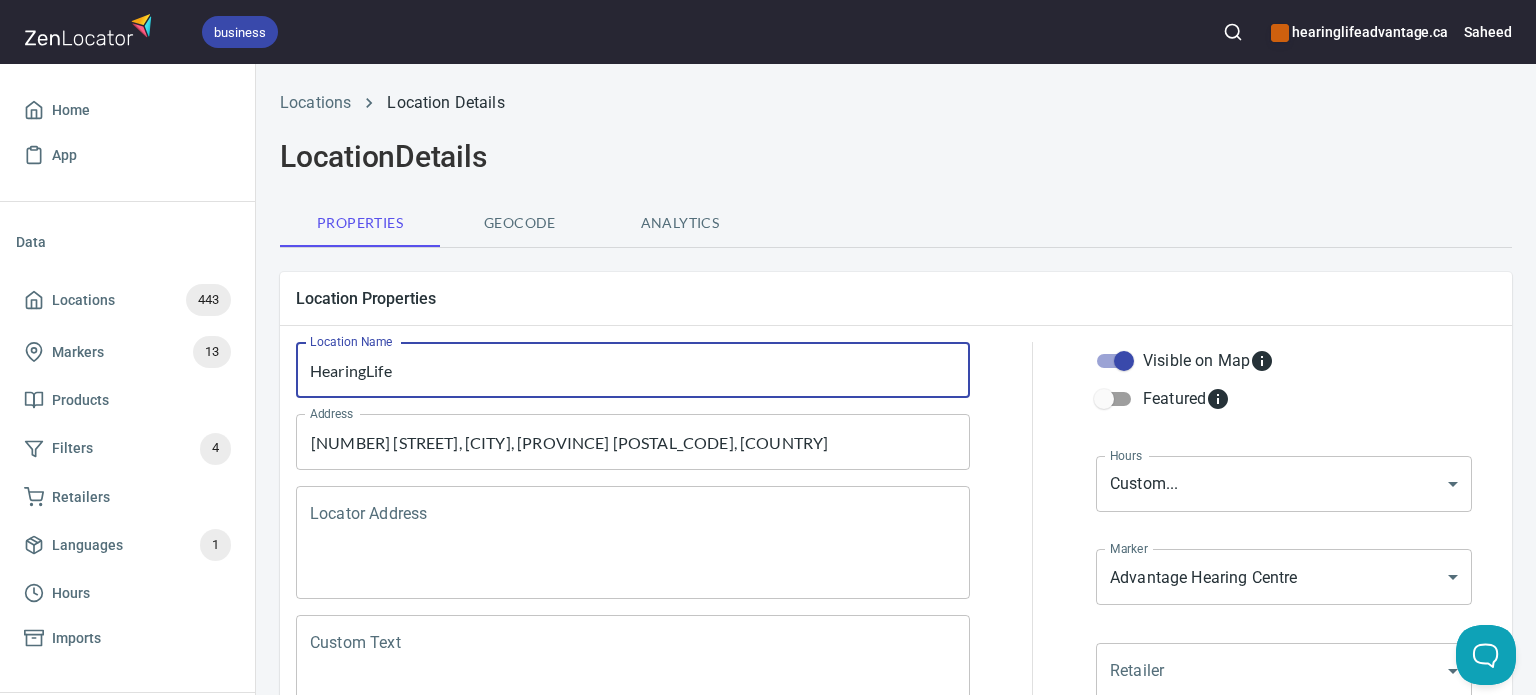 scroll, scrollTop: 0, scrollLeft: 0, axis: both 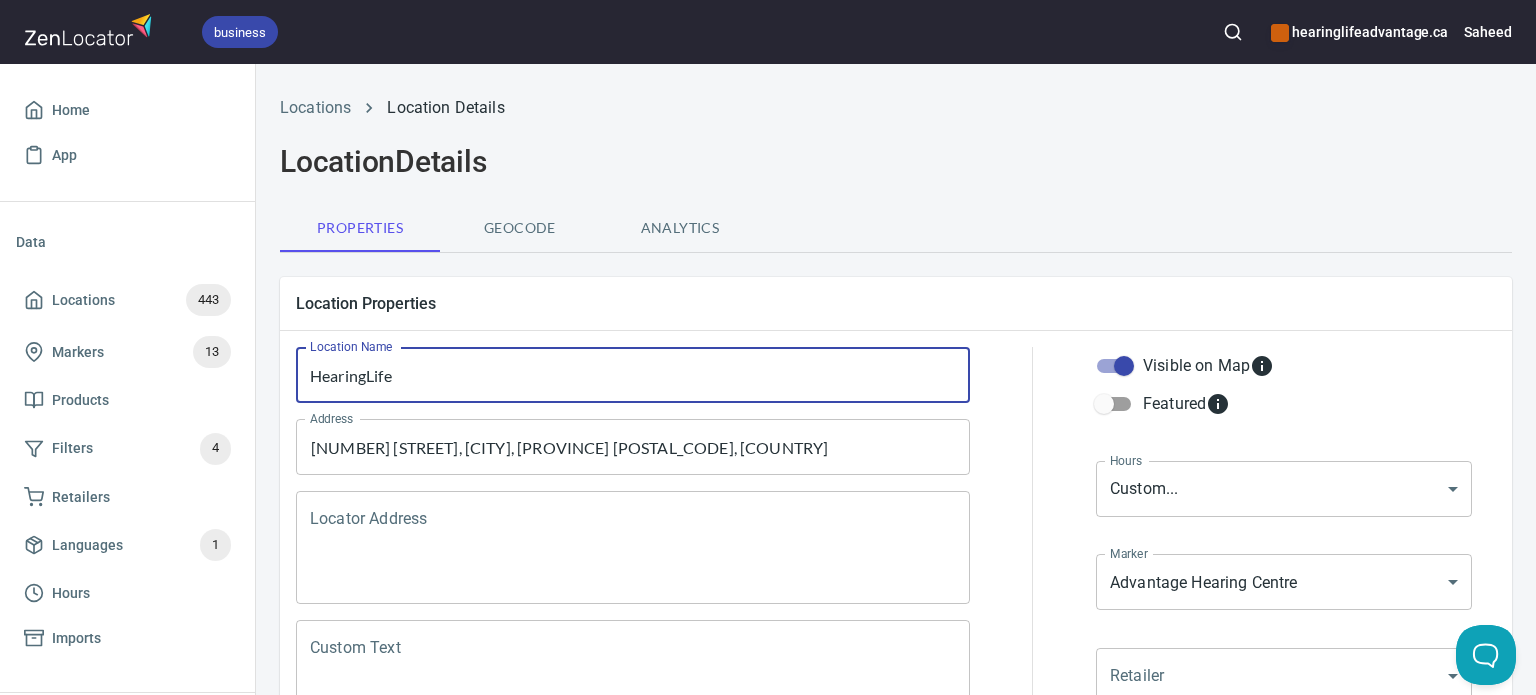 click on "HearingLife" at bounding box center [633, 375] 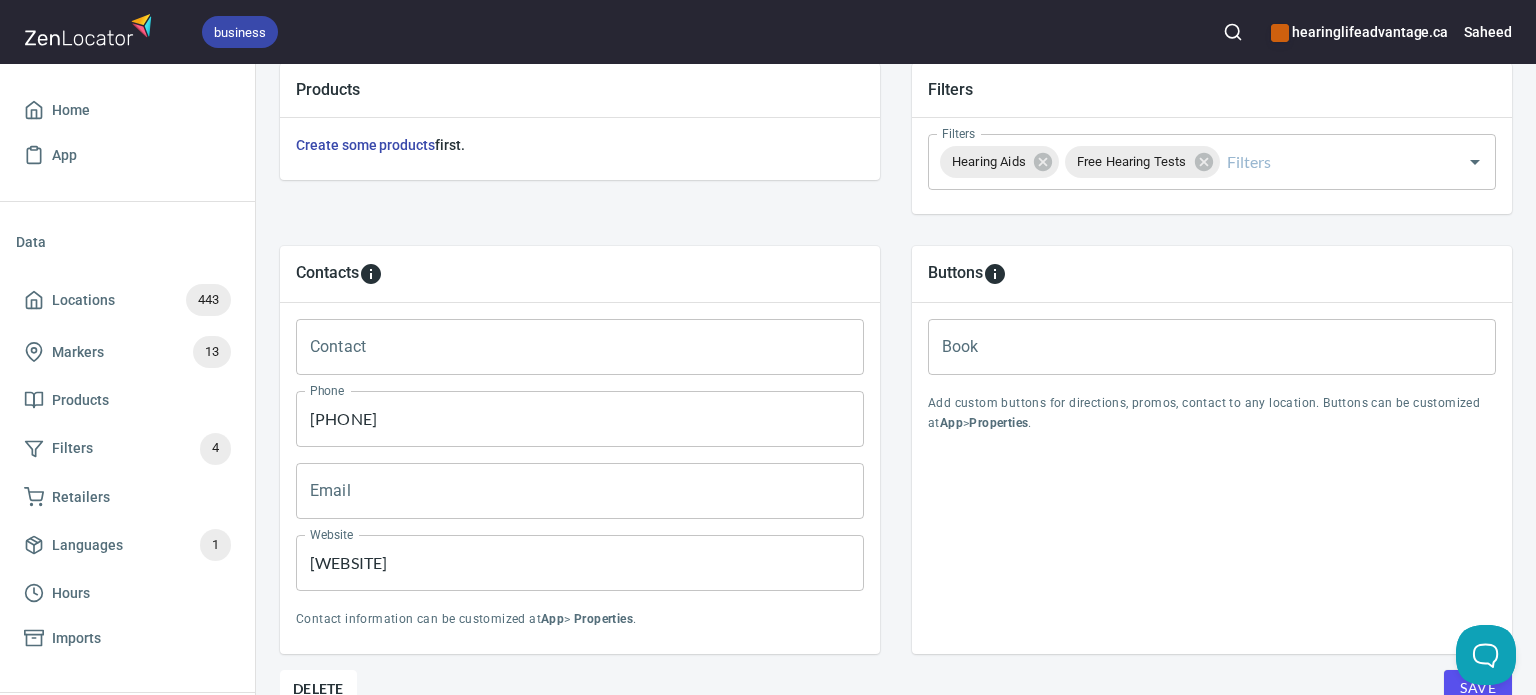 scroll, scrollTop: 840, scrollLeft: 0, axis: vertical 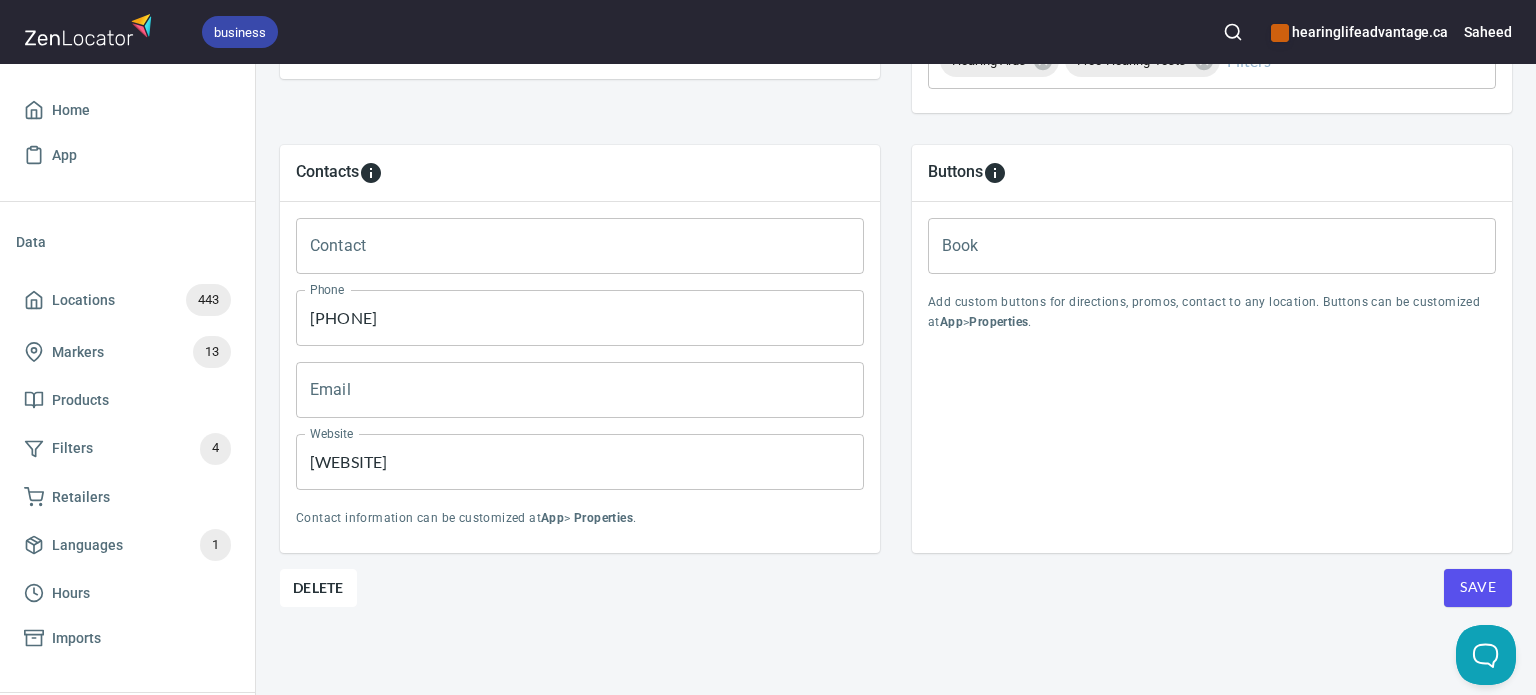 type on "HearingLife (temporarily closed)" 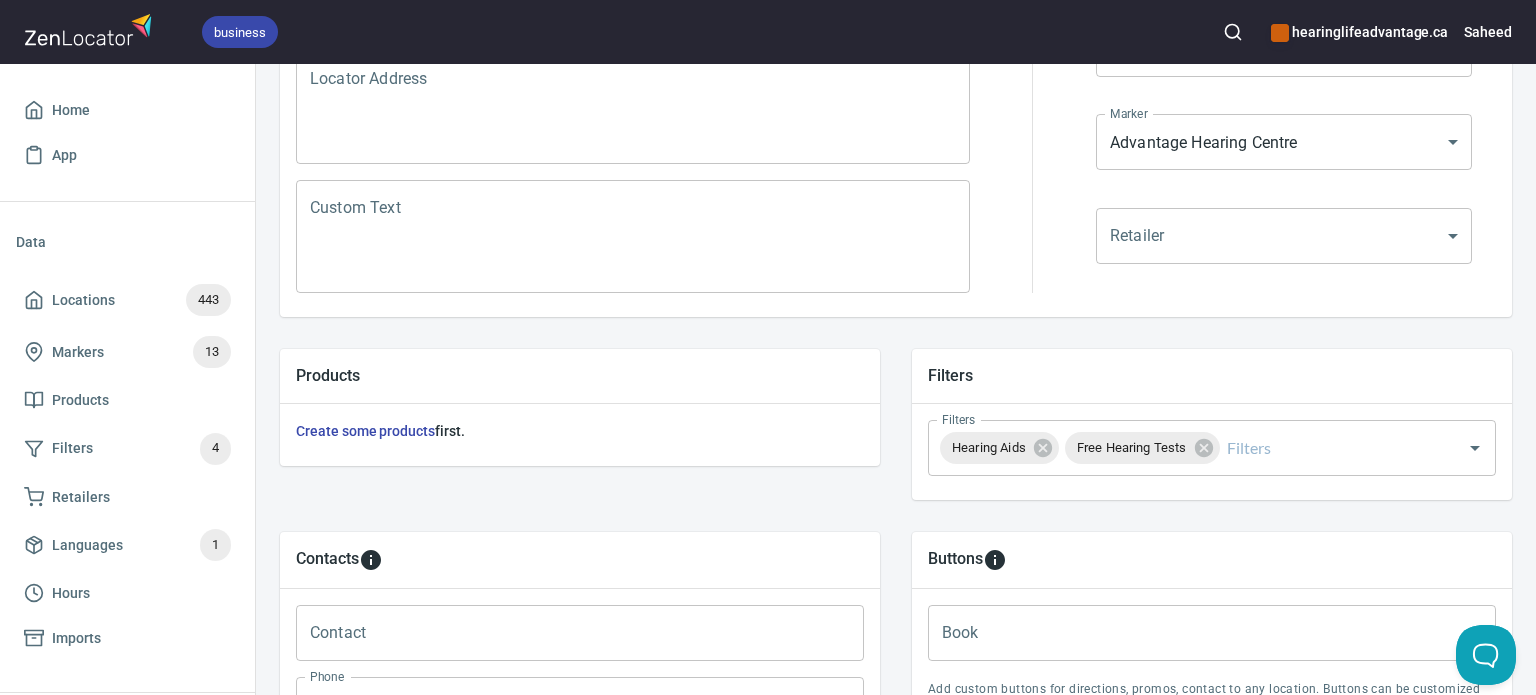 scroll, scrollTop: 240, scrollLeft: 0, axis: vertical 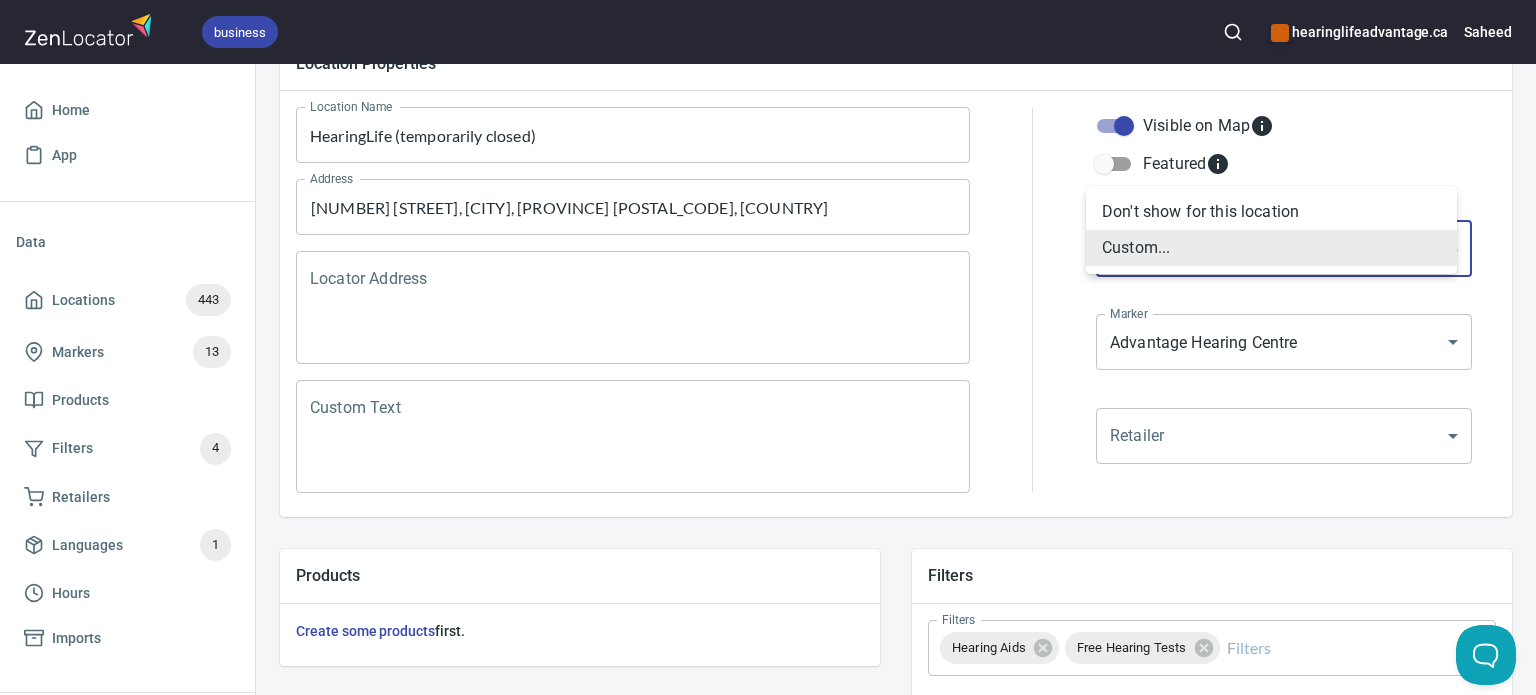click on "business   [WEBSITE] [NAME] Home App Data Locations [NUMBER] Markers [NUMBER] Products Filters [NUMBER] Retailers Languages [NUMBER] Hours Imports Widgets Map Locator Directory Carousel Search Locations Location Details Location  Details Properties Geocode Analytics Location Properties Location Name HearingLife (temporarily closed) Location Name Address [NUMBER] [STREET], [CITY], [PROVINCE] [POSTAL_CODE], [COUNTRY] Address Locator Address Locator Address Custom Text Custom Text Visible on Map   Featured   Hours Custom... CUSTOM_HOURS Hours Marker Advantage Hearing Centre mrk_67xajr2f Marker Retailer ​ Retailer Products Create some products  first. Filters Filters Hearing Aids Free Hearing Tests Filters Contacts   Contact Contact Phone [PHONE] Phone Email Email Website [WEBSITE] Website App" at bounding box center (768, 347) 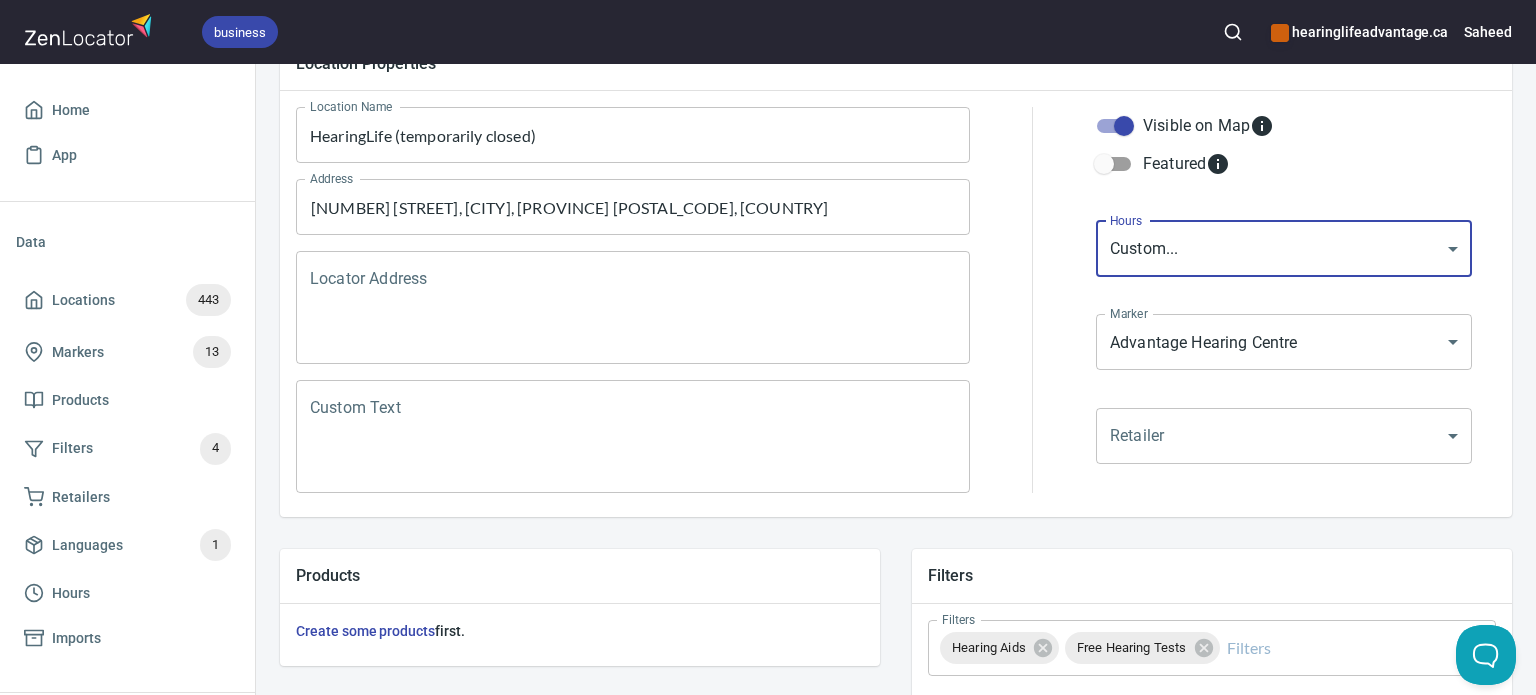 click at bounding box center (1033, 300) 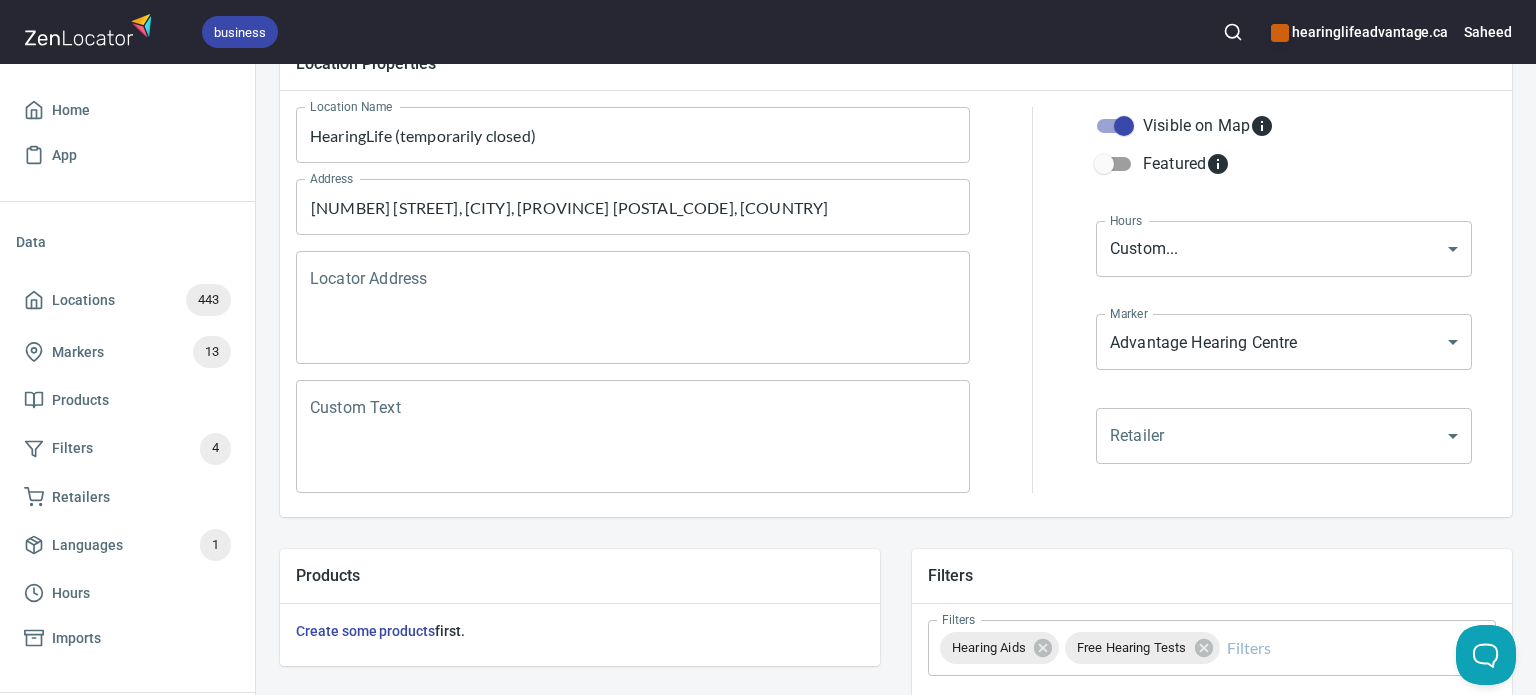 click on "business   [WEBSITE] [NAME] Home App Data Locations [NUMBER] Markers [NUMBER] Products Filters [NUMBER] Retailers Languages [NUMBER] Hours Imports Widgets Map Locator Directory Carousel Search Locations Location Details Location  Details Properties Geocode Analytics Location Properties Location Name HearingLife (temporarily closed) Location Name Address [NUMBER] [STREET], [CITY], [PROVINCE] [POSTAL_CODE], [COUNTRY] Address Locator Address Locator Address Custom Text Custom Text Visible on Map   Featured   Hours Custom... CUSTOM_HOURS Hours Marker Advantage Hearing Centre mrk_67xajr2f Marker Retailer ​ Retailer Products Create some products  first. Filters Filters Hearing Aids Free Hearing Tests Filters Contacts   Contact Contact Phone [PHONE] Phone Email Email Website [WEBSITE] Website App" at bounding box center (768, 347) 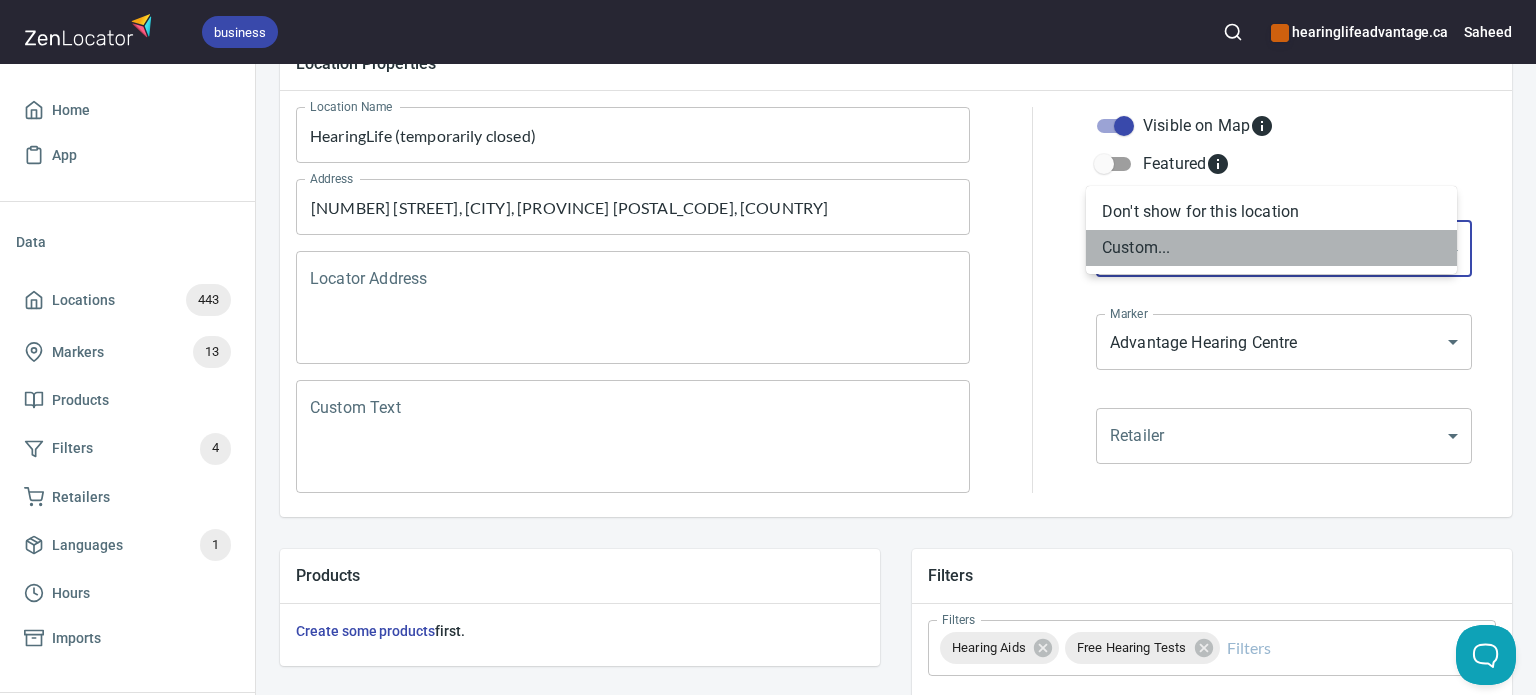 click on "Custom..." at bounding box center [1271, 248] 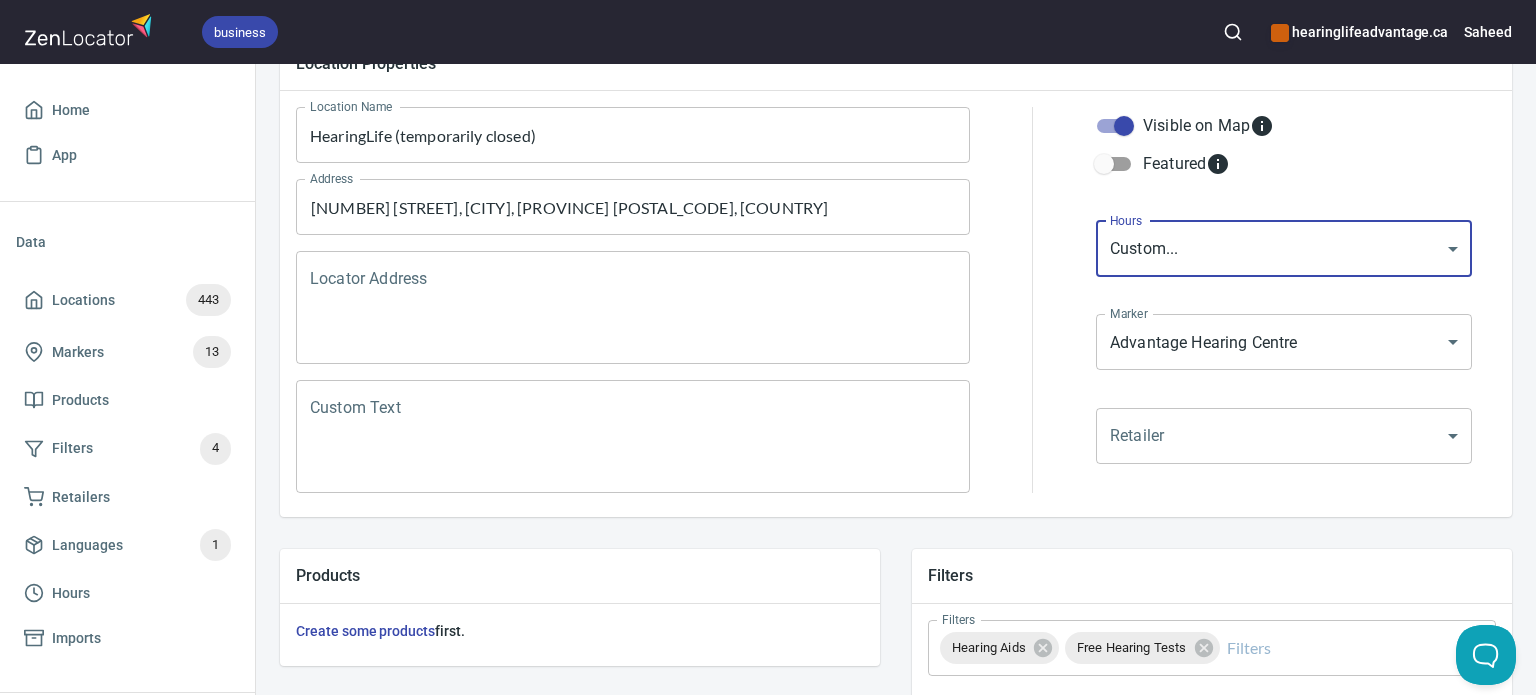 click on "business   [WEBSITE] [NAME] Home App Data Locations [NUMBER] Markers [NUMBER] Products Filters [NUMBER] Retailers Languages [NUMBER] Hours Imports Widgets Map Locator Directory Carousel Search Locations Location Details Location  Details Properties Geocode Analytics Location Properties Location Name HearingLife (temporarily closed) Location Name Address [NUMBER] [STREET], [CITY], [PROVINCE] [POSTAL_CODE], [COUNTRY] Address Locator Address Locator Address Custom Text Custom Text Visible on Map   Featured   Hours Custom... CUSTOM_HOURS Hours Marker Advantage Hearing Centre mrk_67xajr2f Marker Retailer ​ Retailer Products Create some products  first. Filters Filters Hearing Aids Free Hearing Tests Filters Contacts   Contact Contact Phone [PHONE] Phone Email Email Website [WEBSITE] Website App" at bounding box center [768, 347] 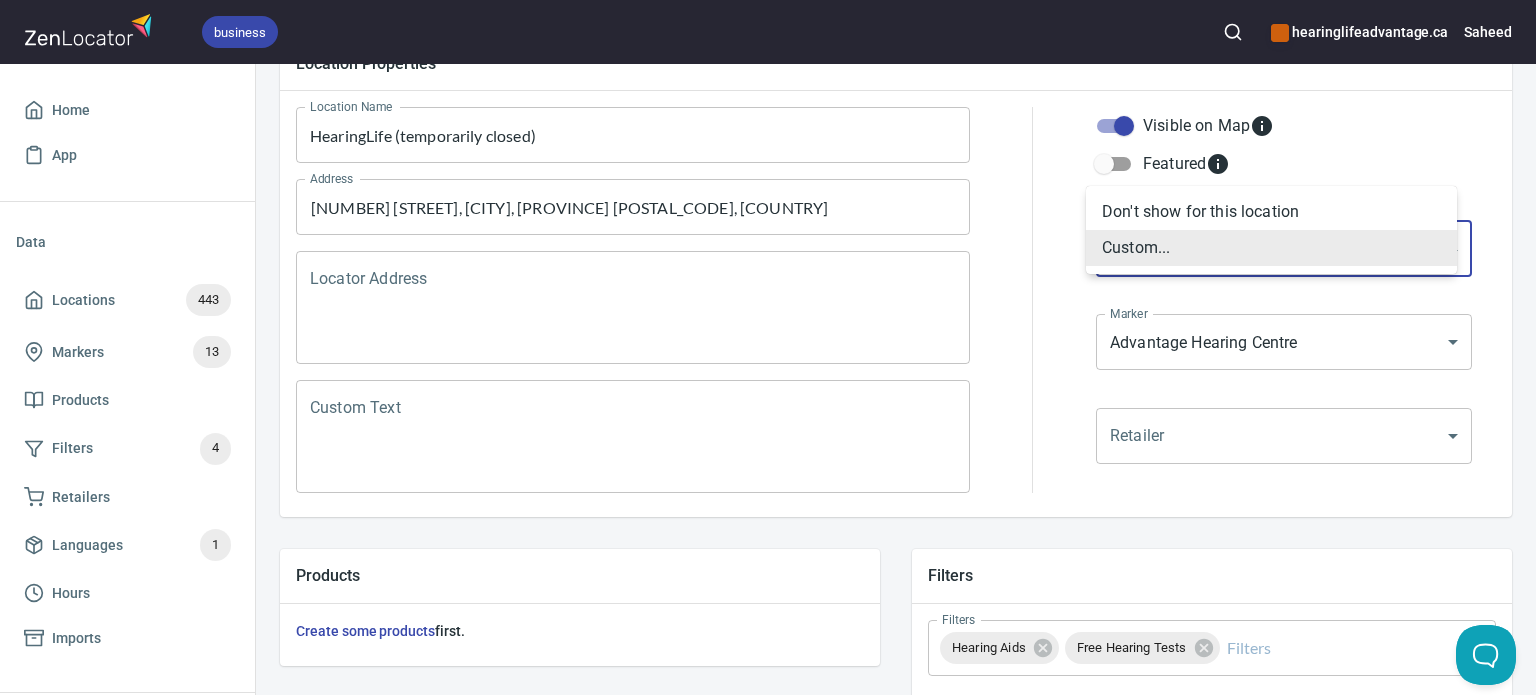 click on "Don't show for this location" at bounding box center [1271, 212] 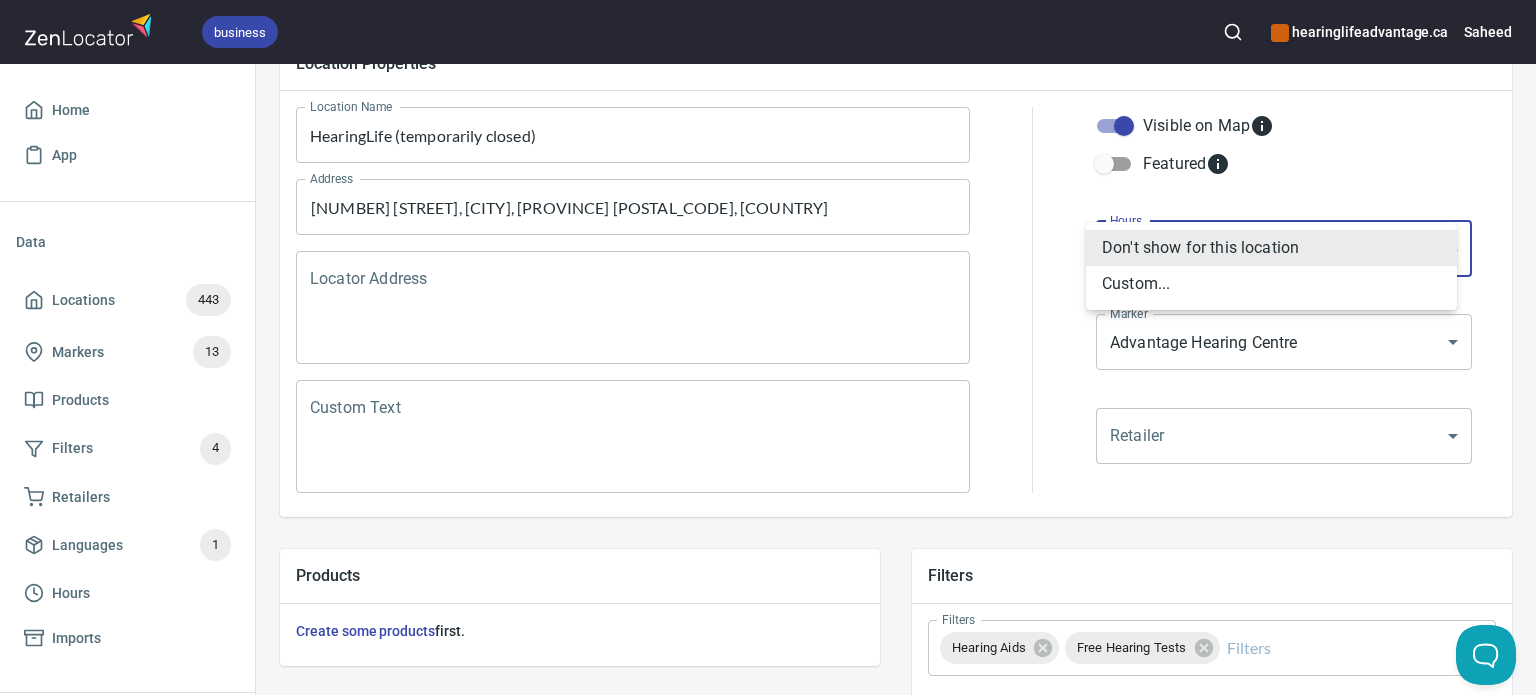 click on "business   [WEBSITE] [NAME] Home App Data Locations [NUMBER] Markers [NUMBER] Products Filters [NUMBER] Retailers Languages [NUMBER] Hours Imports Widgets Map Locator Directory Carousel Search Locations Location Details Location  Details Properties Geocode Analytics Location Properties Location Name HearingLife (temporarily closed) Location Name Address [NUMBER] [STREET], [CITY], [PROVINCE] [POSTAL_CODE], [COUNTRY] Address Locator Address Locator Address Custom Text Custom Text Visible on Map   Featured   Hours Don't show for this location NONE Hours Marker Advantage Hearing Centre mrk_67xajr2f Marker Retailer ​ Retailer Products Create some products  first. Filters Filters Hearing Aids Free Hearing Tests Filters Contacts   Contact Contact Phone [PHONE] Phone Email Email Website [WEBSITE]" at bounding box center (768, 347) 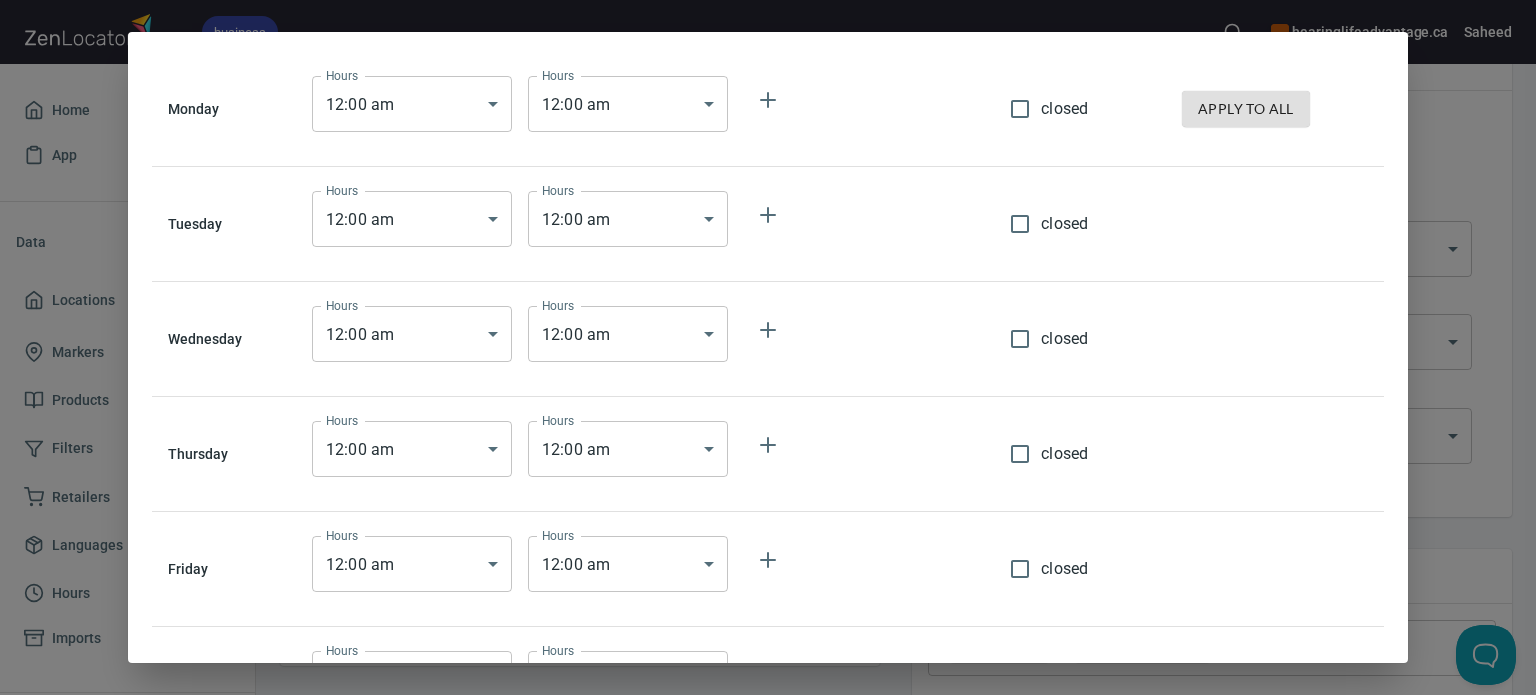 click on "closed" at bounding box center (1020, 109) 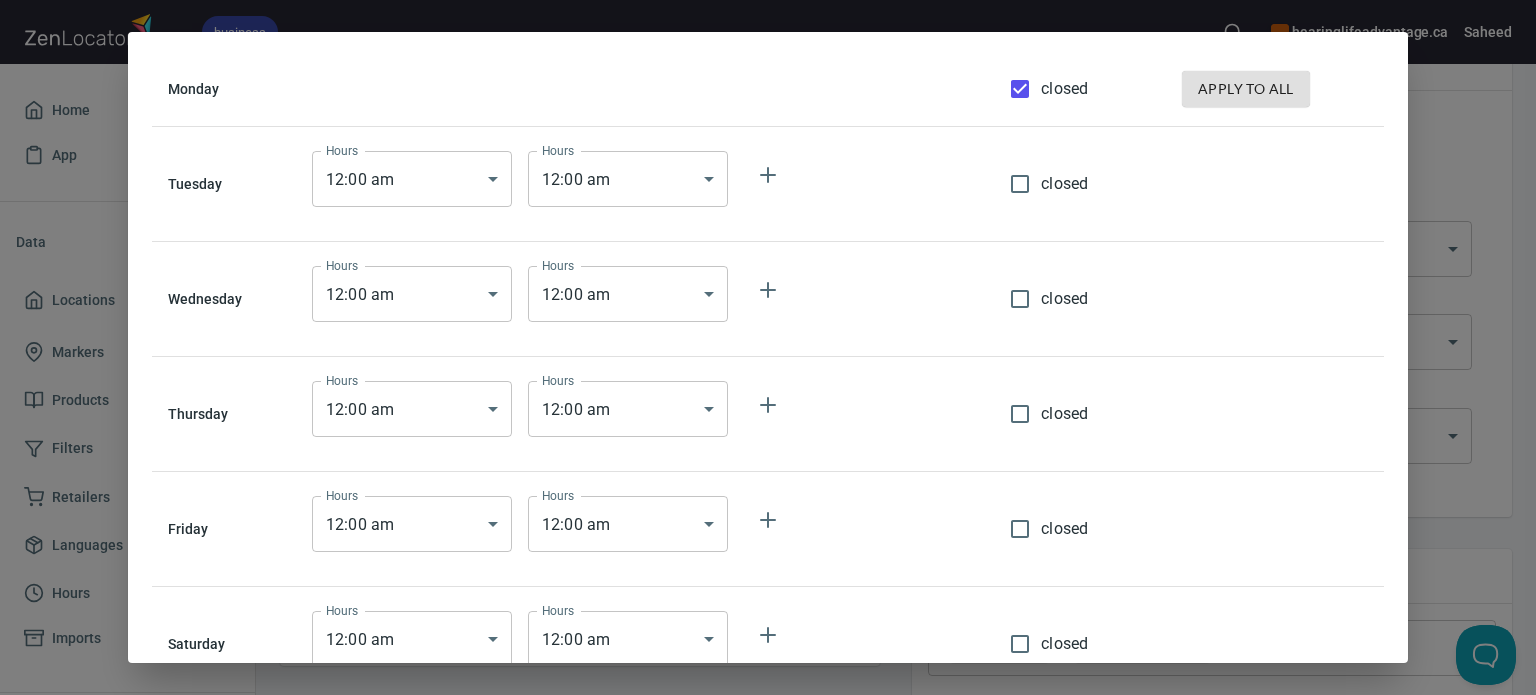 click on "apply to all" at bounding box center (1246, 89) 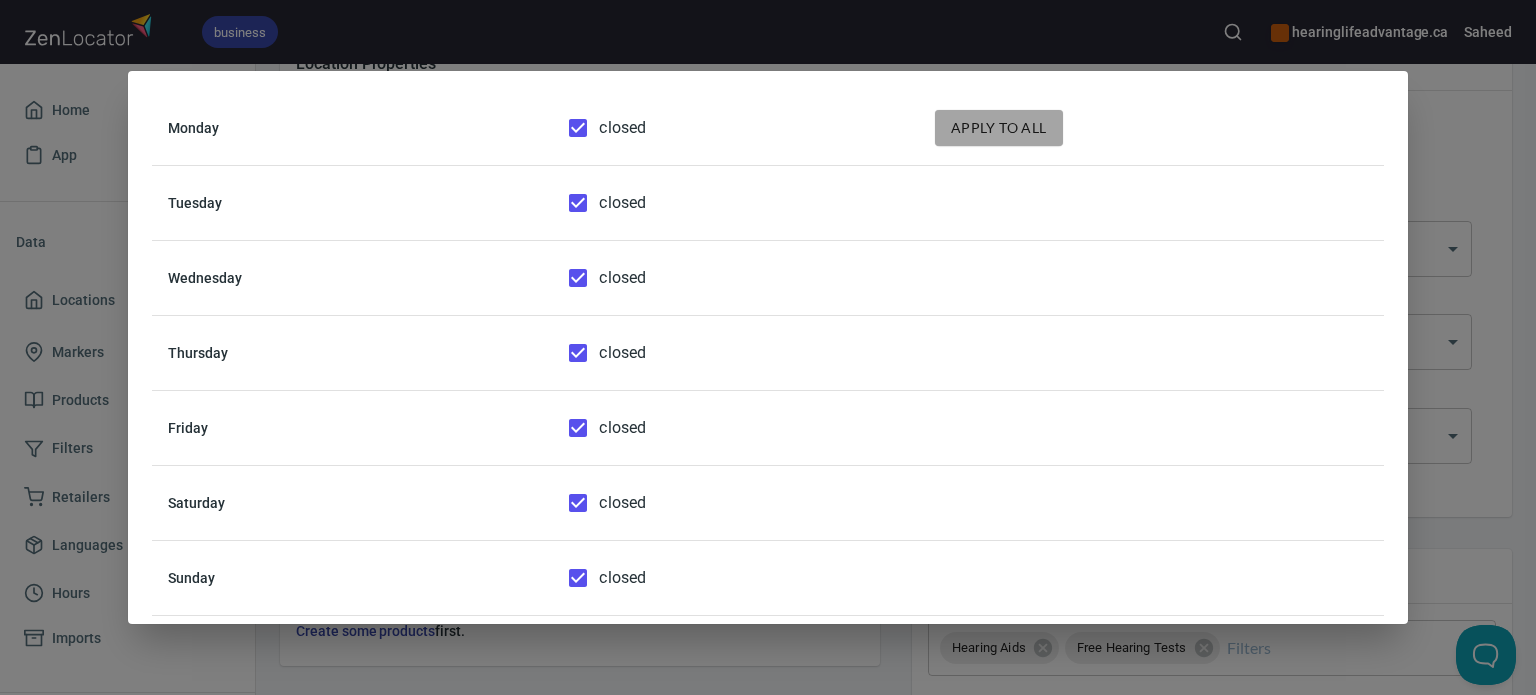 click on "apply to all" at bounding box center [999, 128] 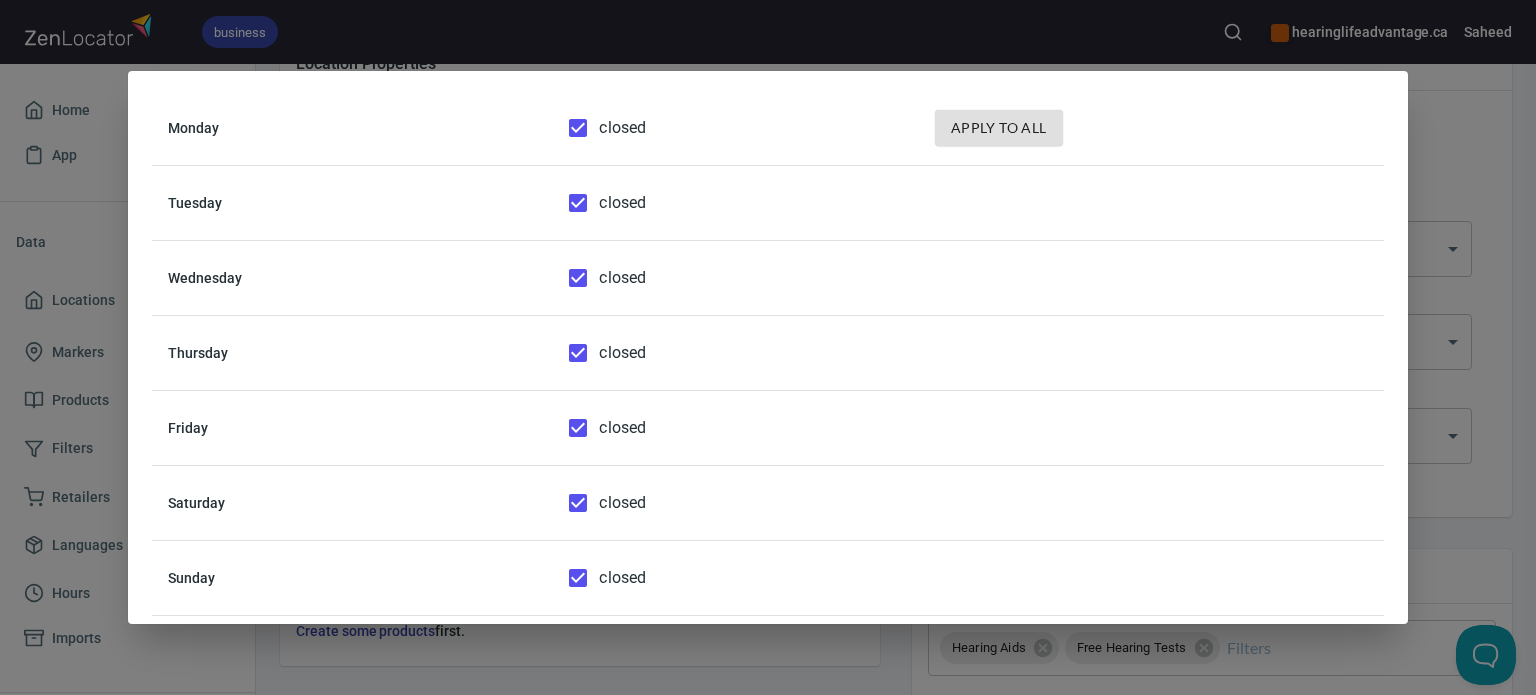 click on "Monday closed apply to all Tuesday closed Wednesday closed Thursday closed Friday closed Saturday closed Sunday closed" at bounding box center [768, 347] 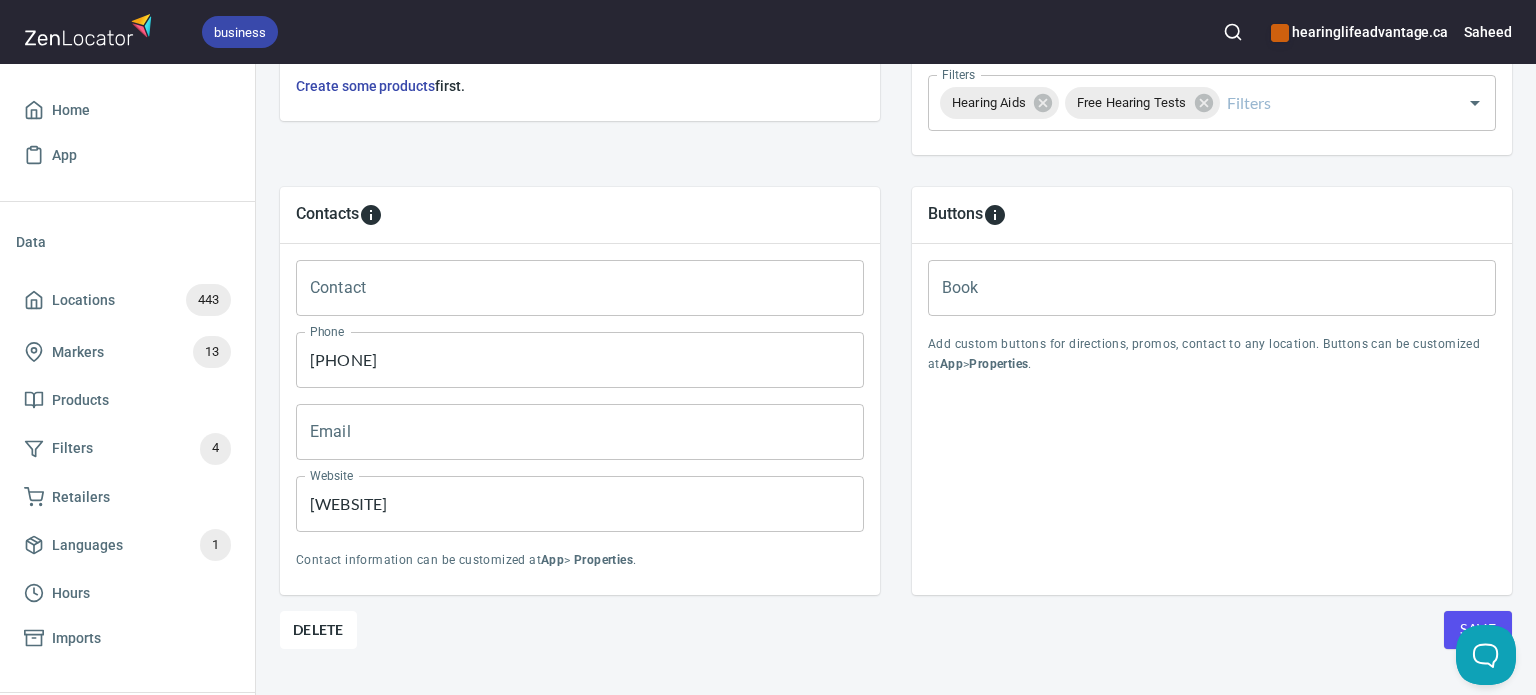 scroll, scrollTop: 840, scrollLeft: 0, axis: vertical 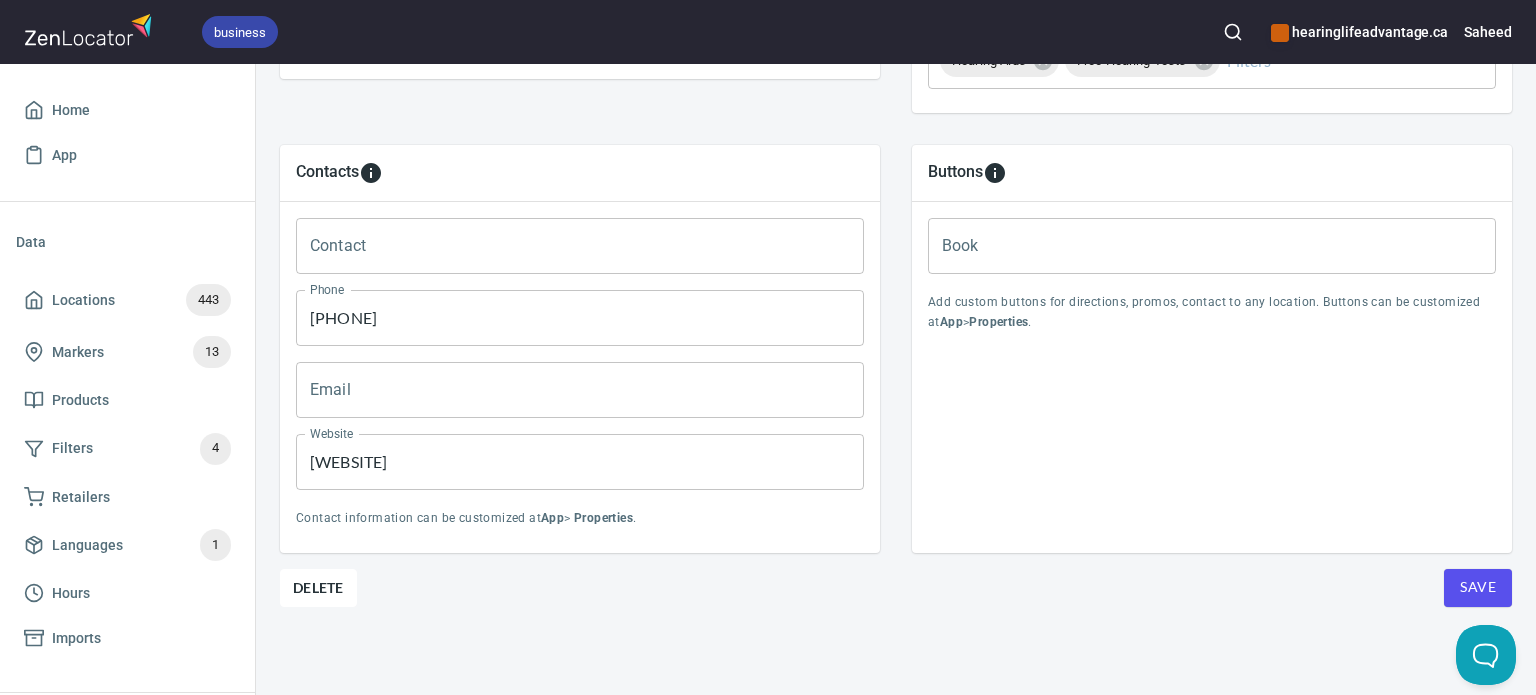 click on "Save" at bounding box center (1478, 587) 